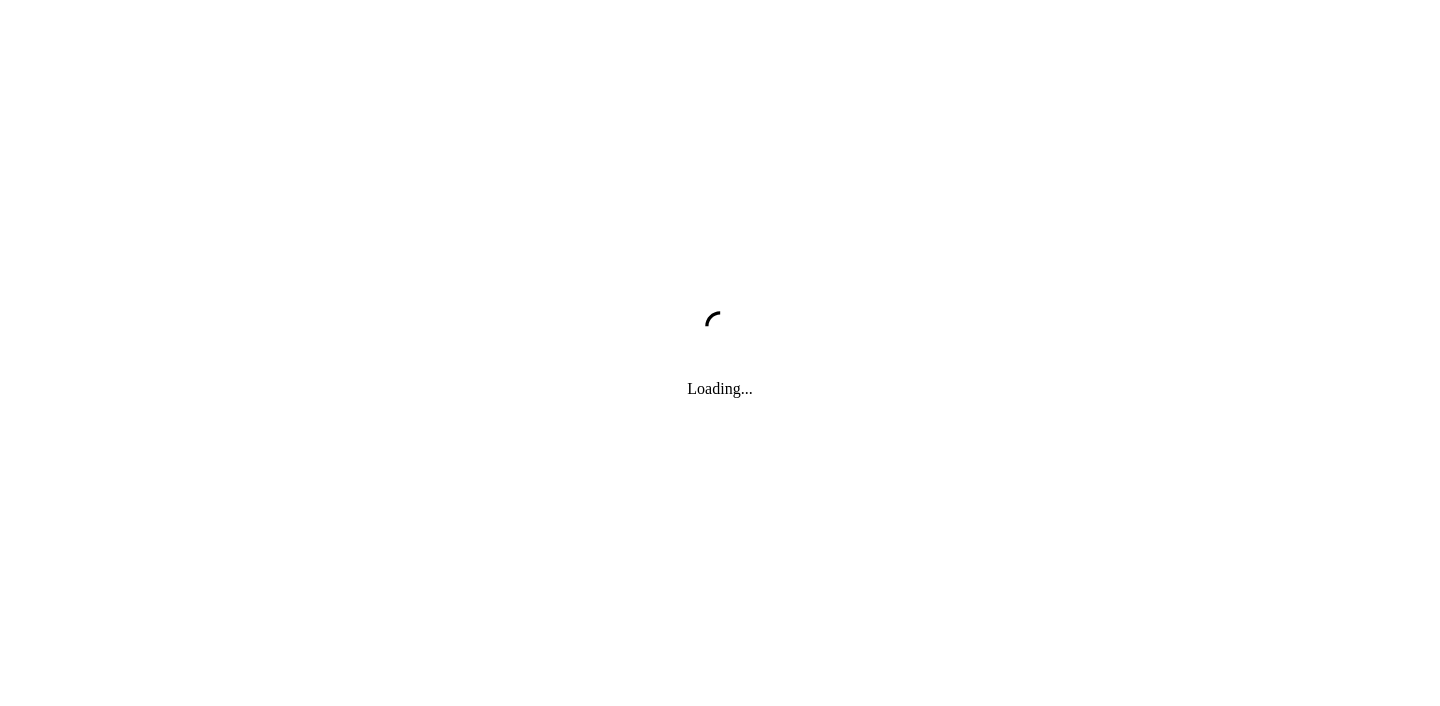 scroll, scrollTop: 0, scrollLeft: 0, axis: both 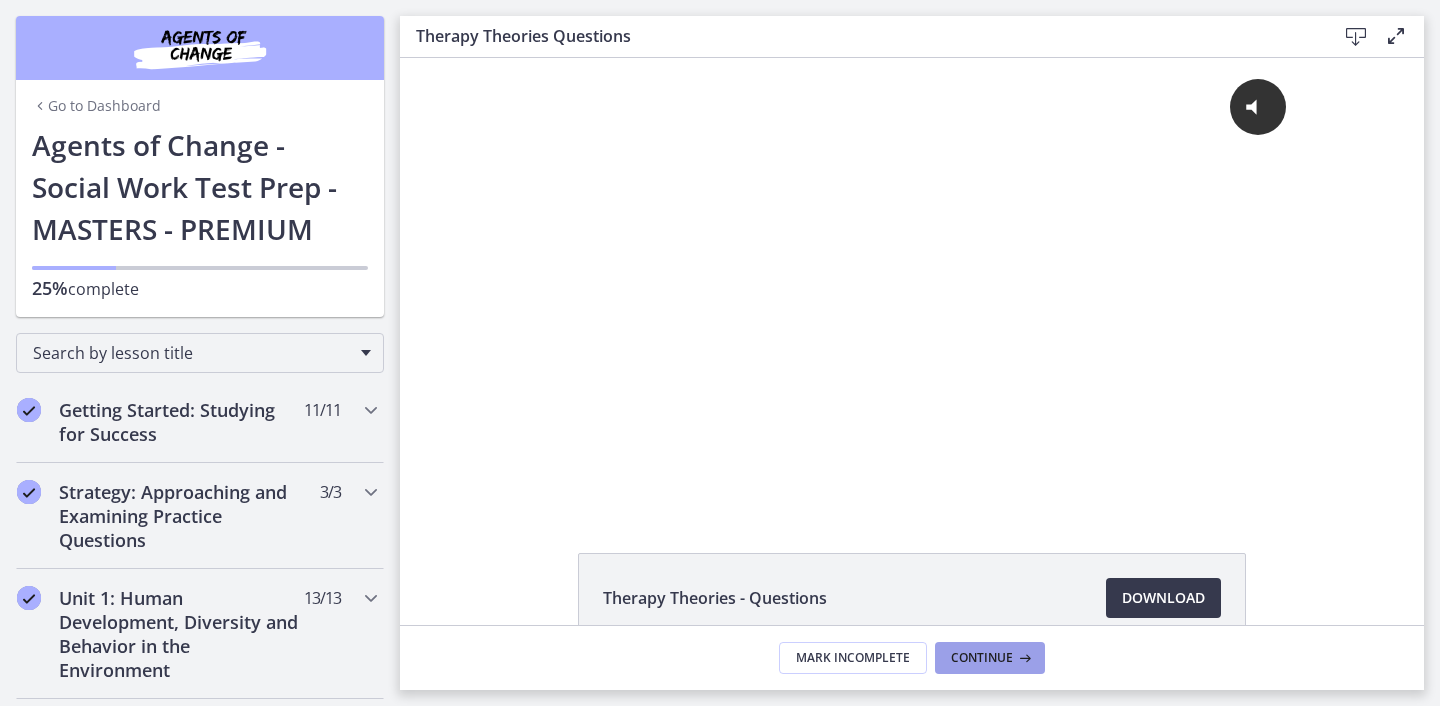 click on "Continue" at bounding box center [982, 658] 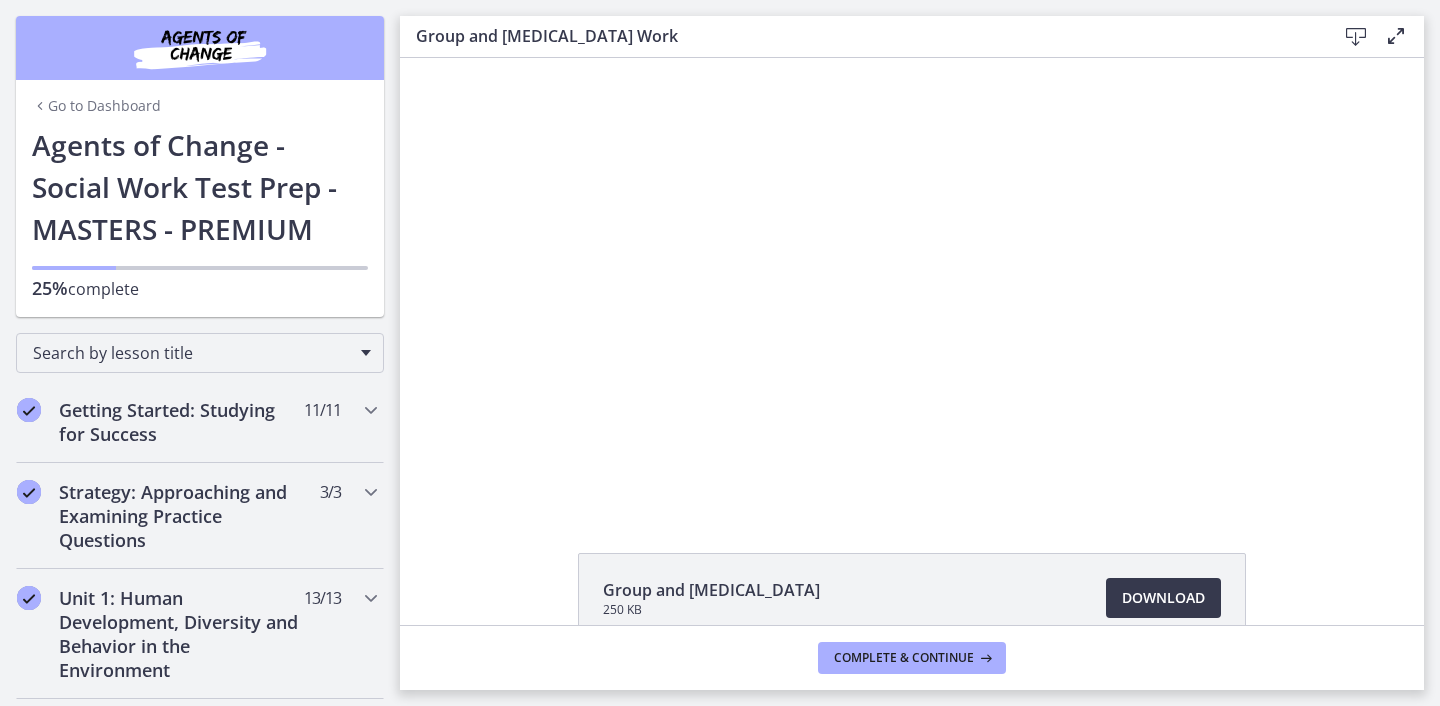 scroll, scrollTop: 0, scrollLeft: 0, axis: both 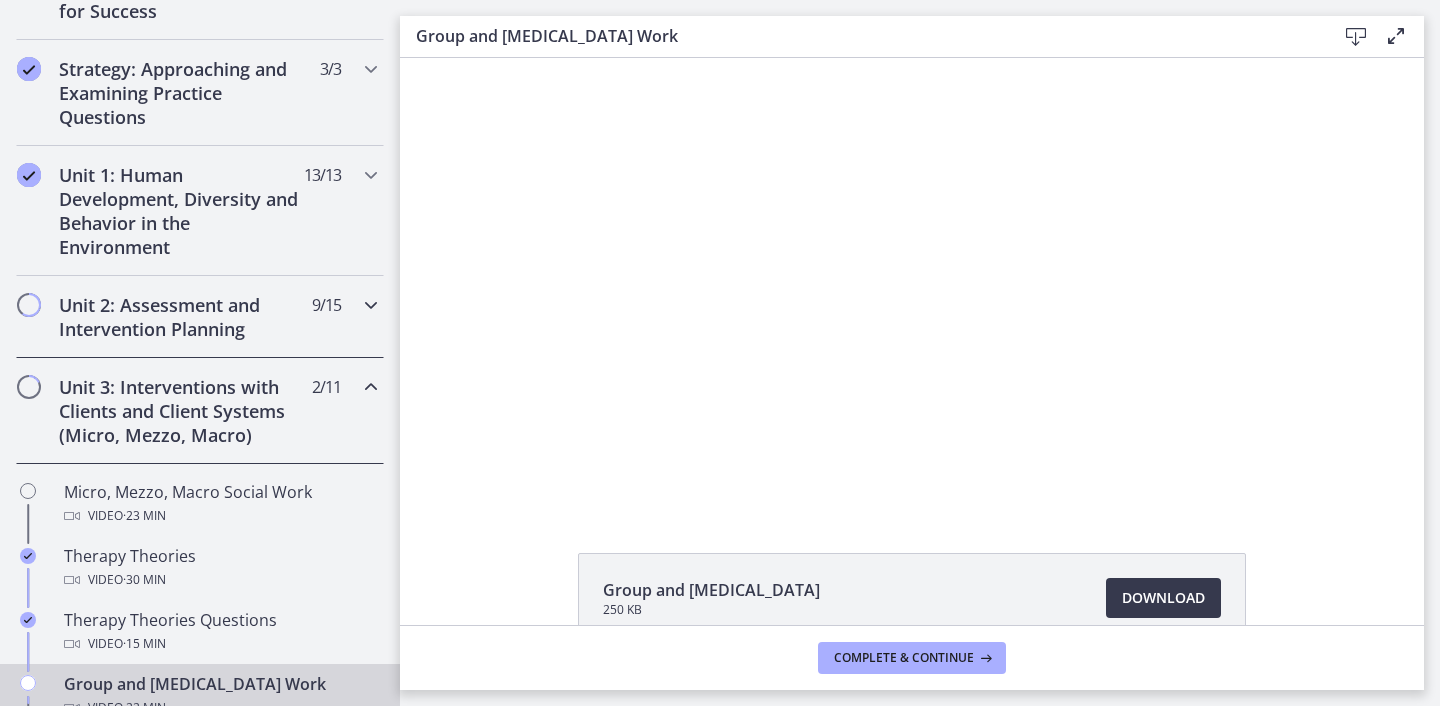 click on "Unit 2: Assessment and Intervention Planning
9  /  15
Completed" at bounding box center (200, 317) 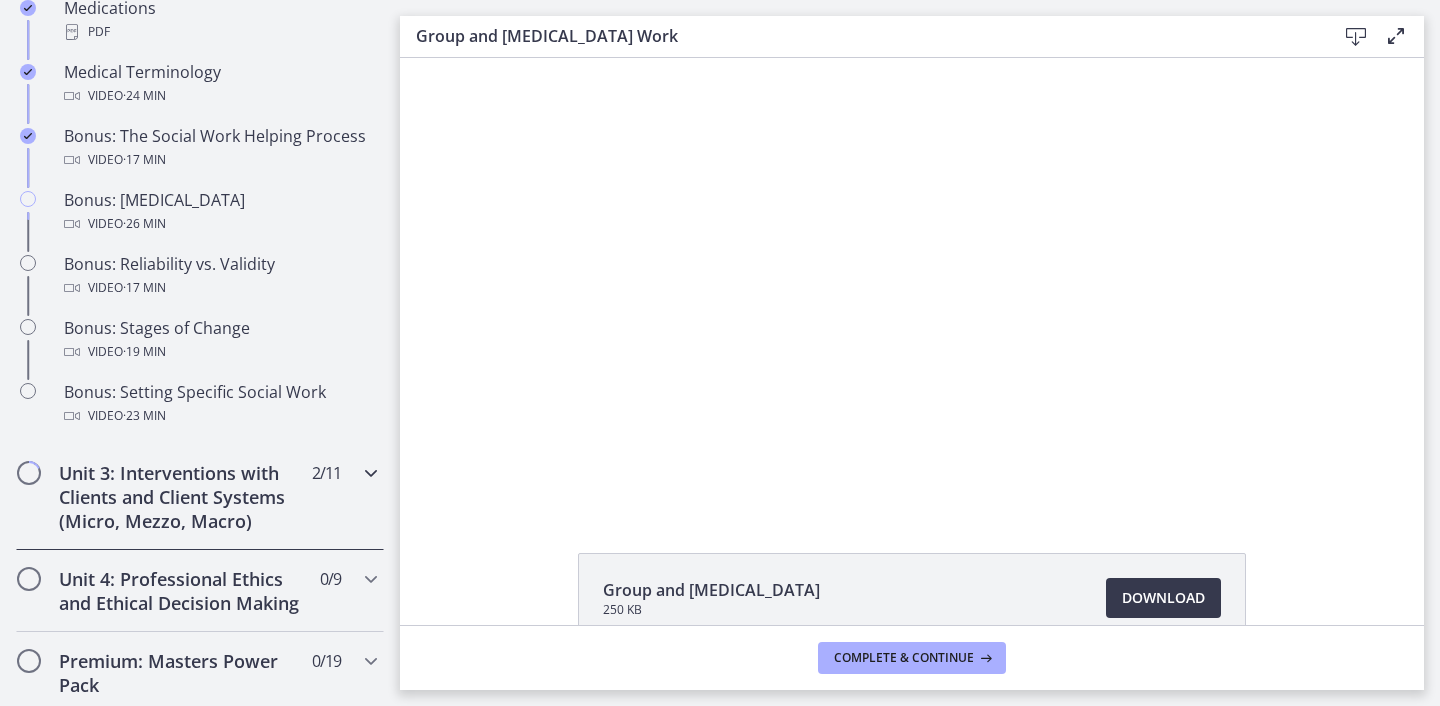scroll, scrollTop: 1559, scrollLeft: 0, axis: vertical 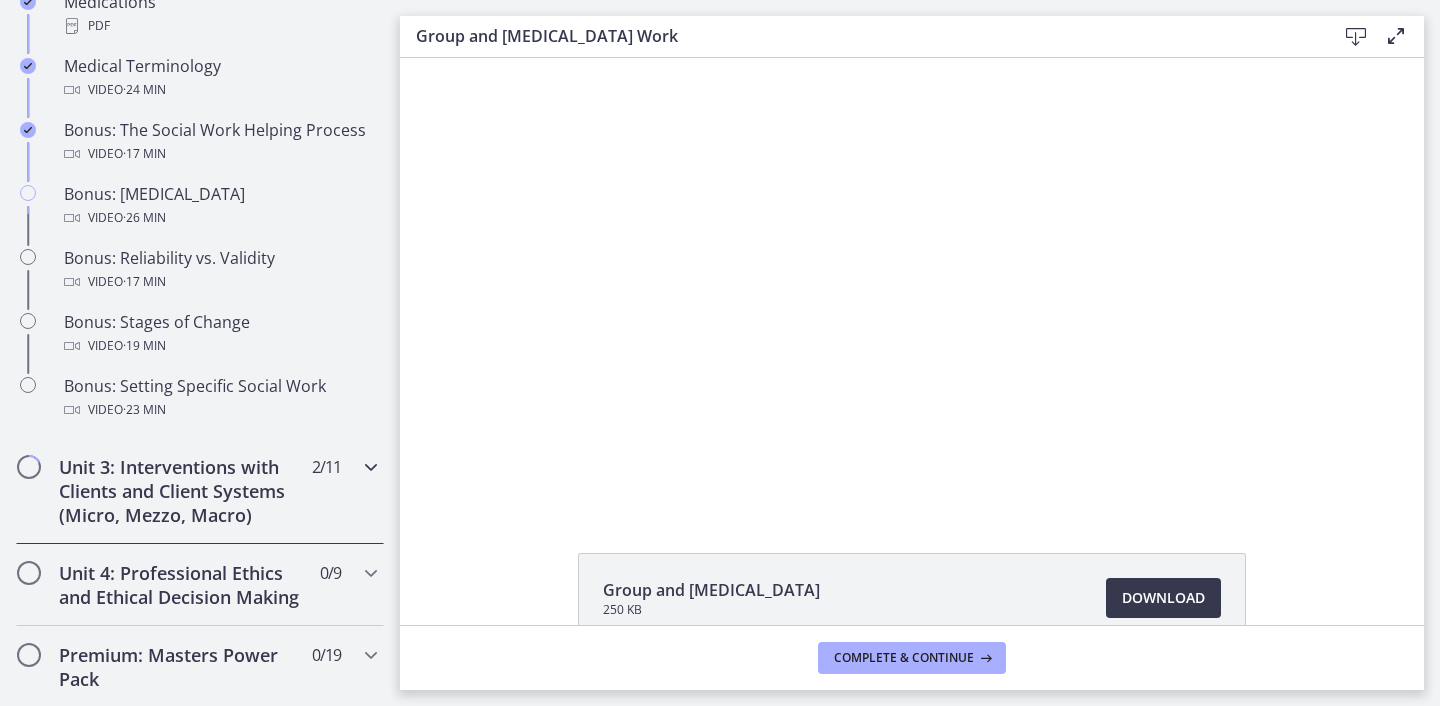click on "Unit 3: Interventions with Clients and Client Systems (Micro, Mezzo, Macro)" at bounding box center (181, 491) 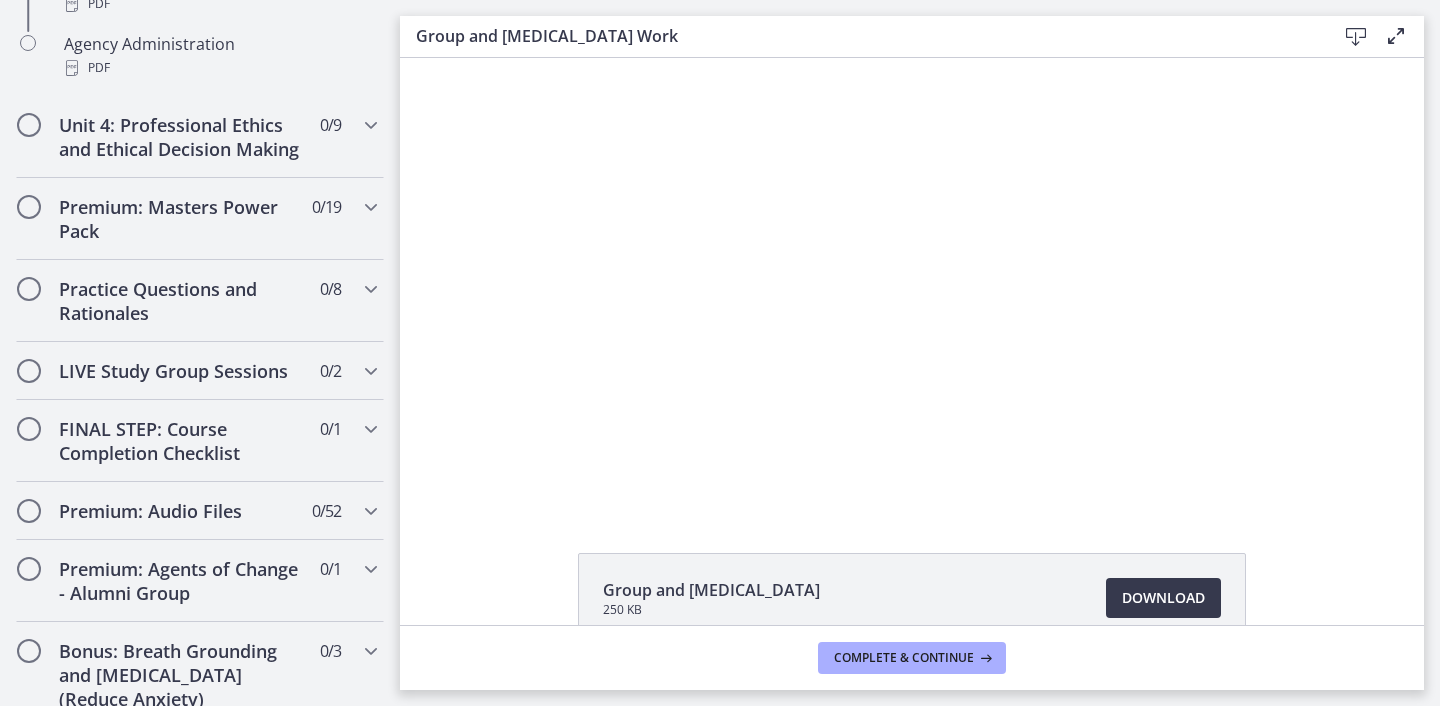 scroll, scrollTop: 1501, scrollLeft: 0, axis: vertical 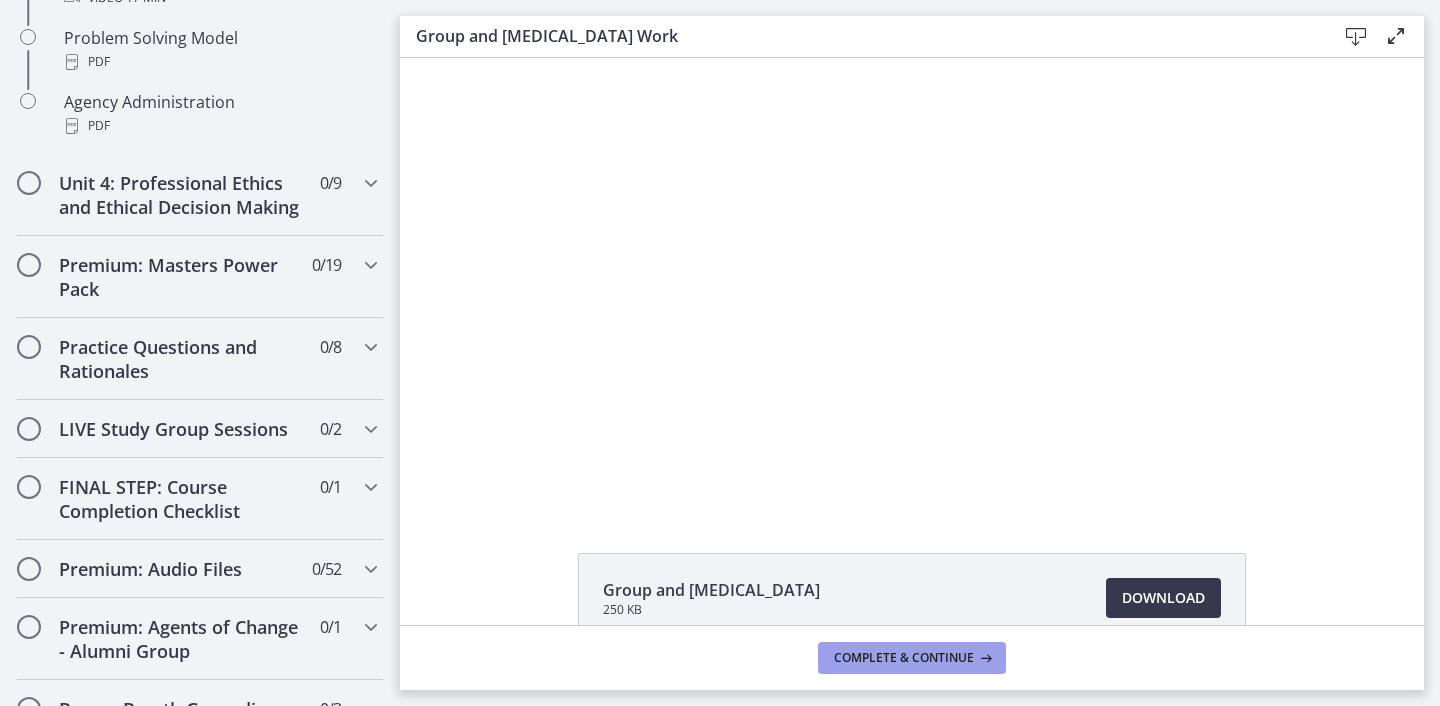 click on "Complete & continue" at bounding box center [904, 658] 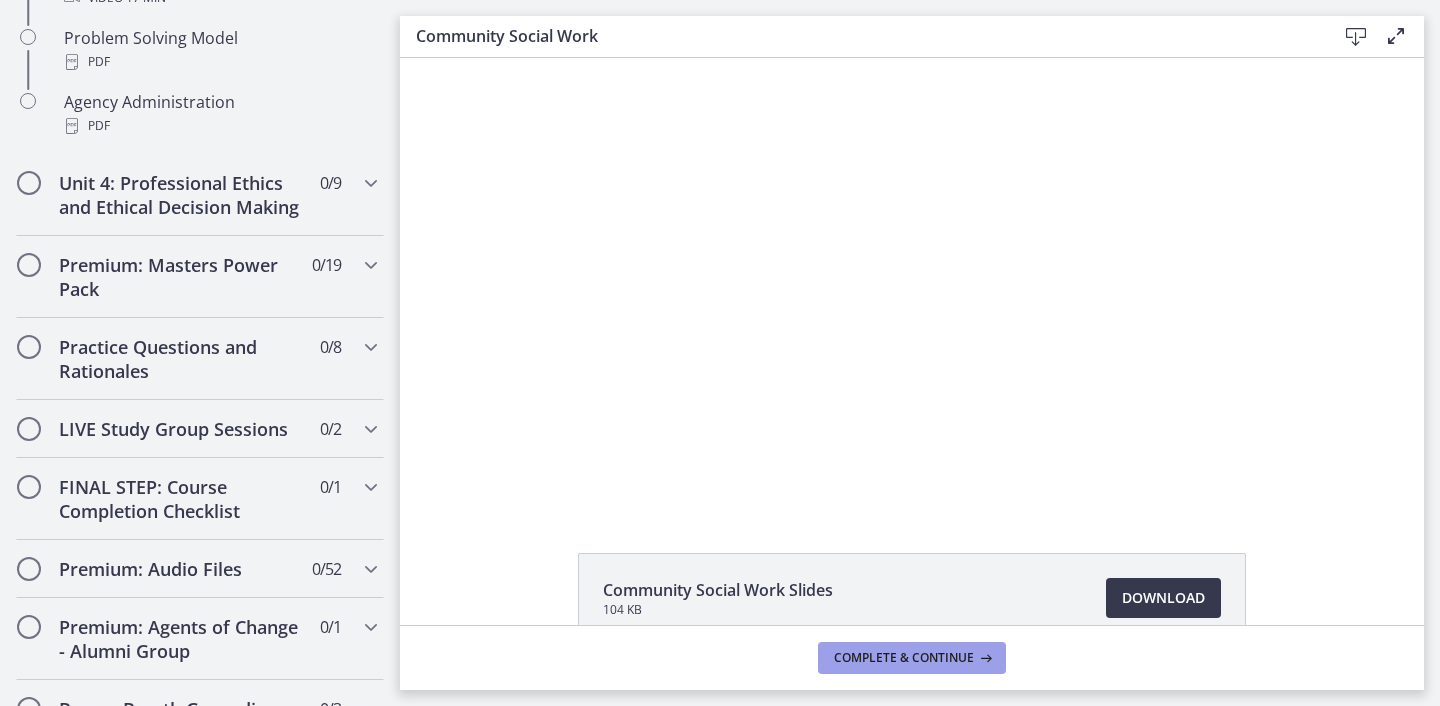 scroll, scrollTop: 0, scrollLeft: 0, axis: both 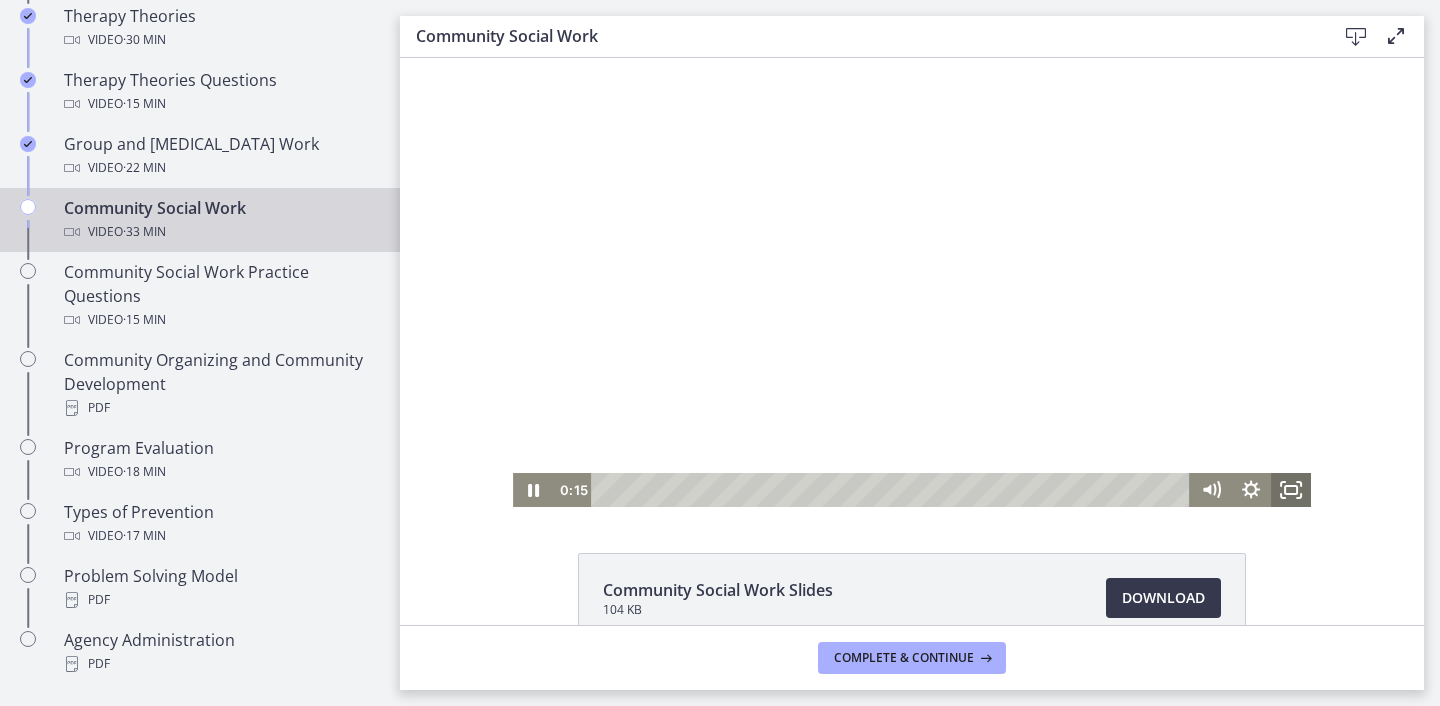 click 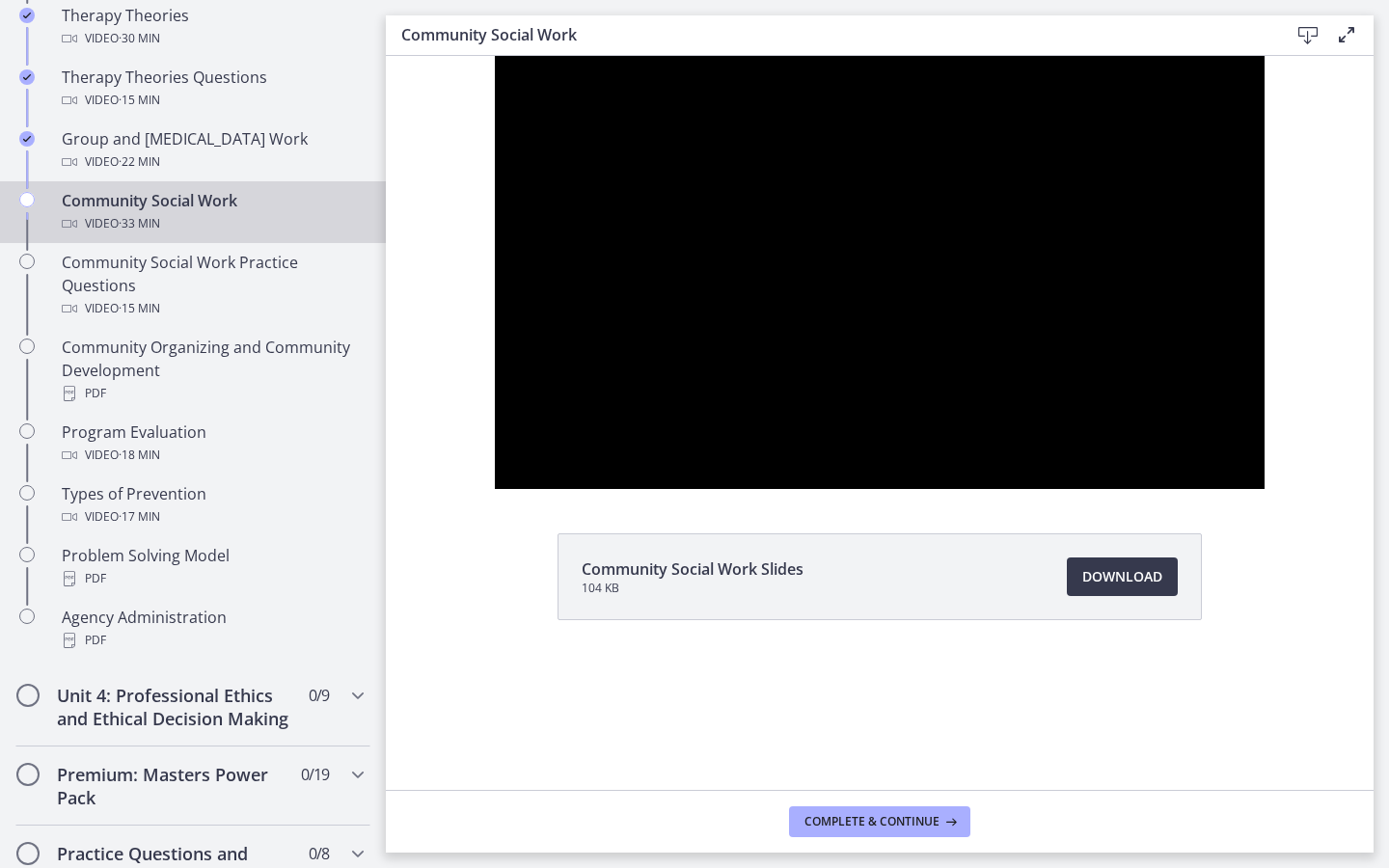 type 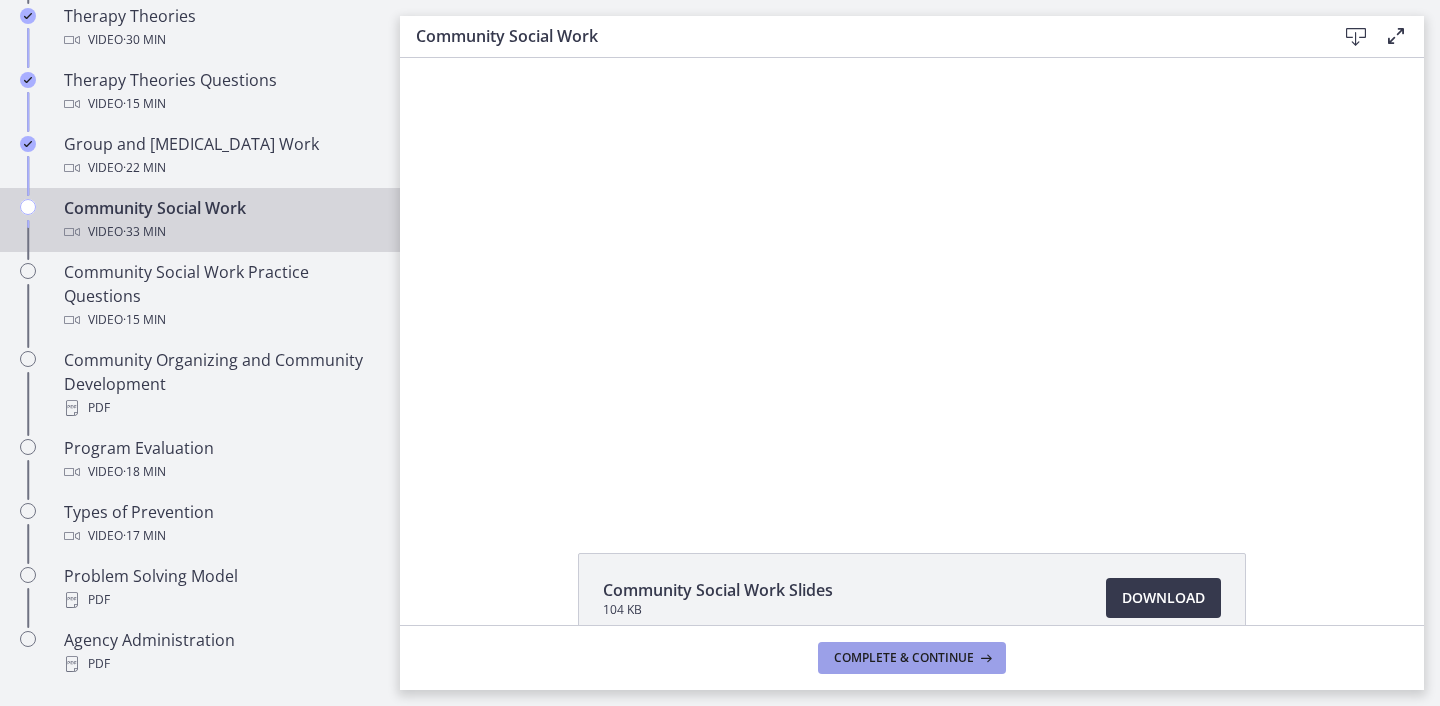 click on "Complete & continue" at bounding box center (912, 658) 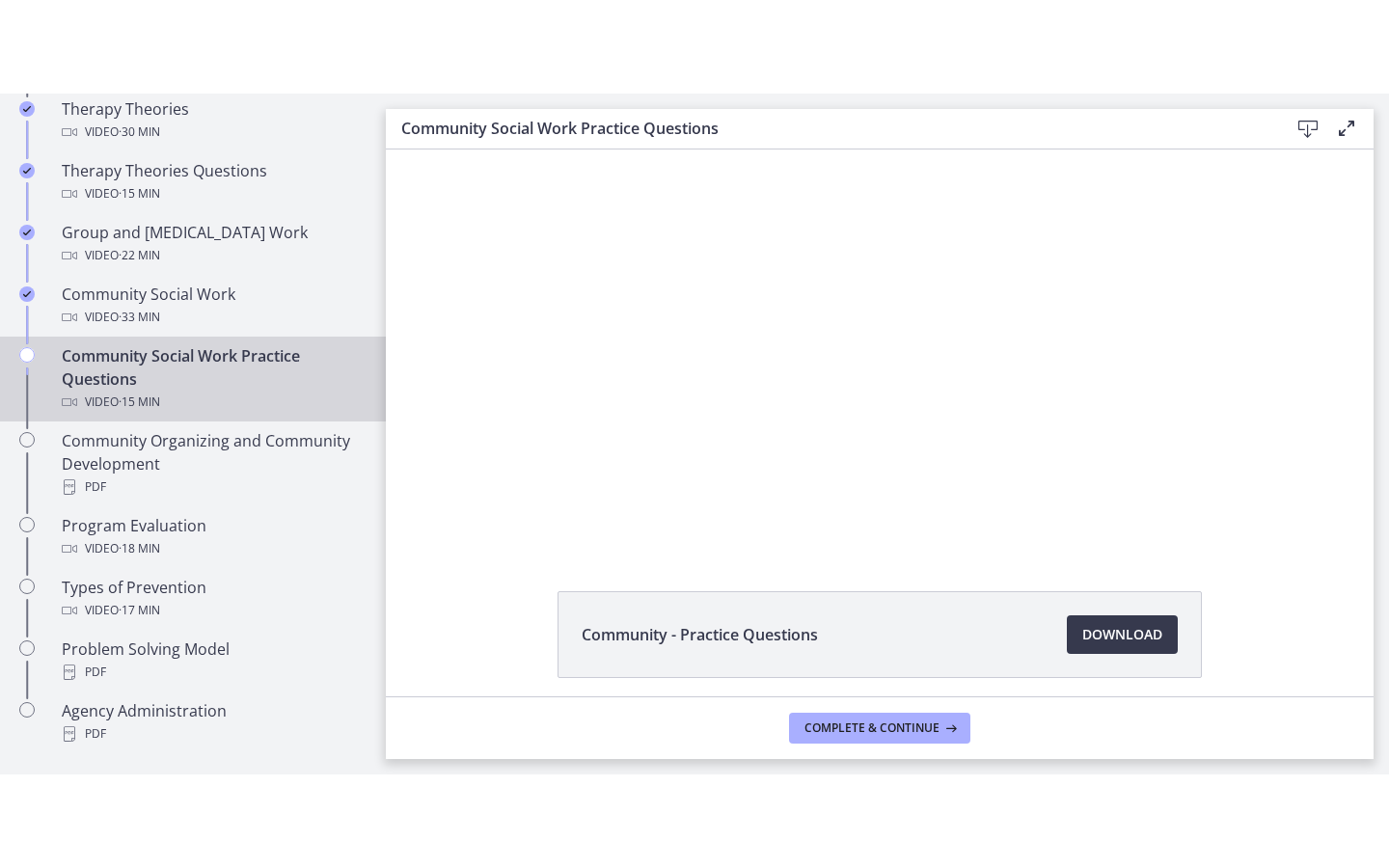 scroll, scrollTop: 0, scrollLeft: 0, axis: both 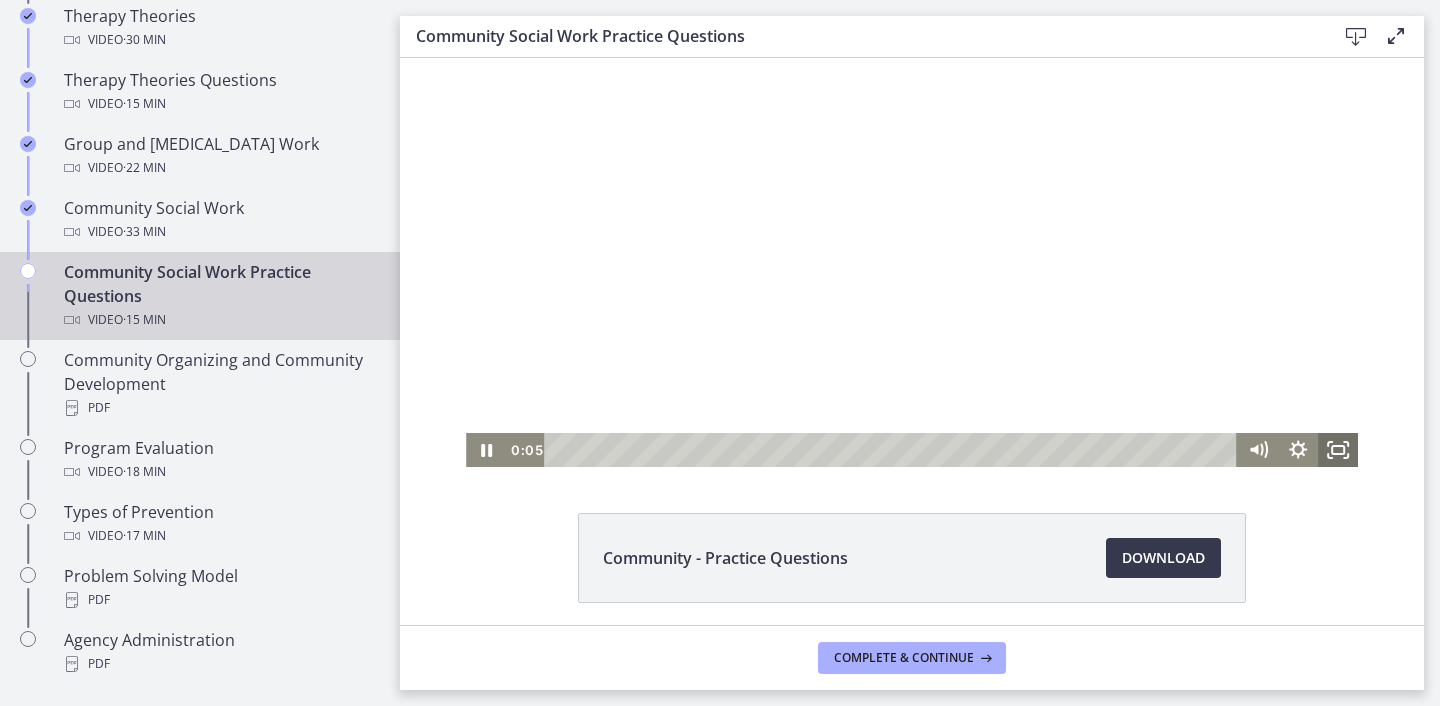 click 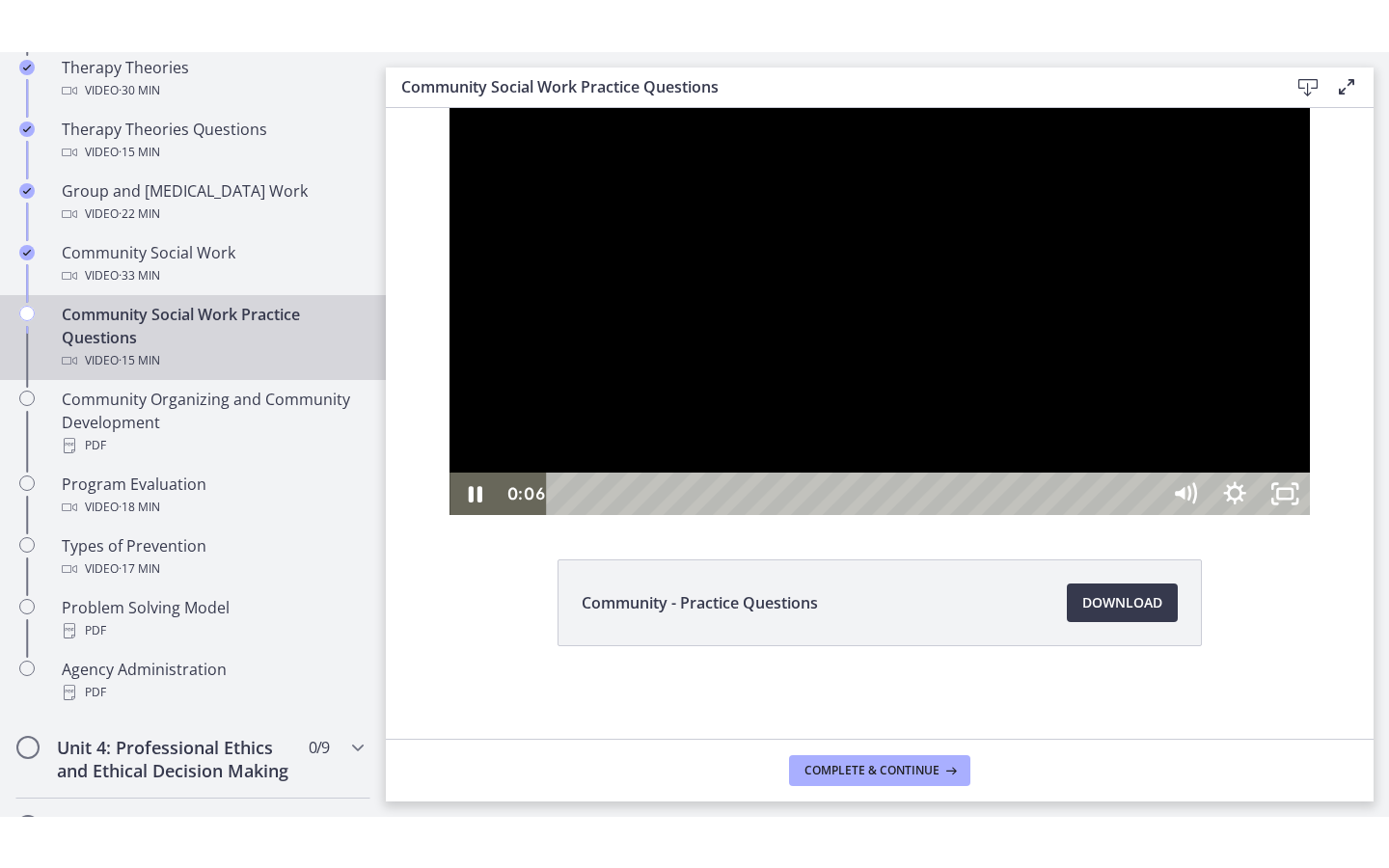 scroll, scrollTop: 0, scrollLeft: 0, axis: both 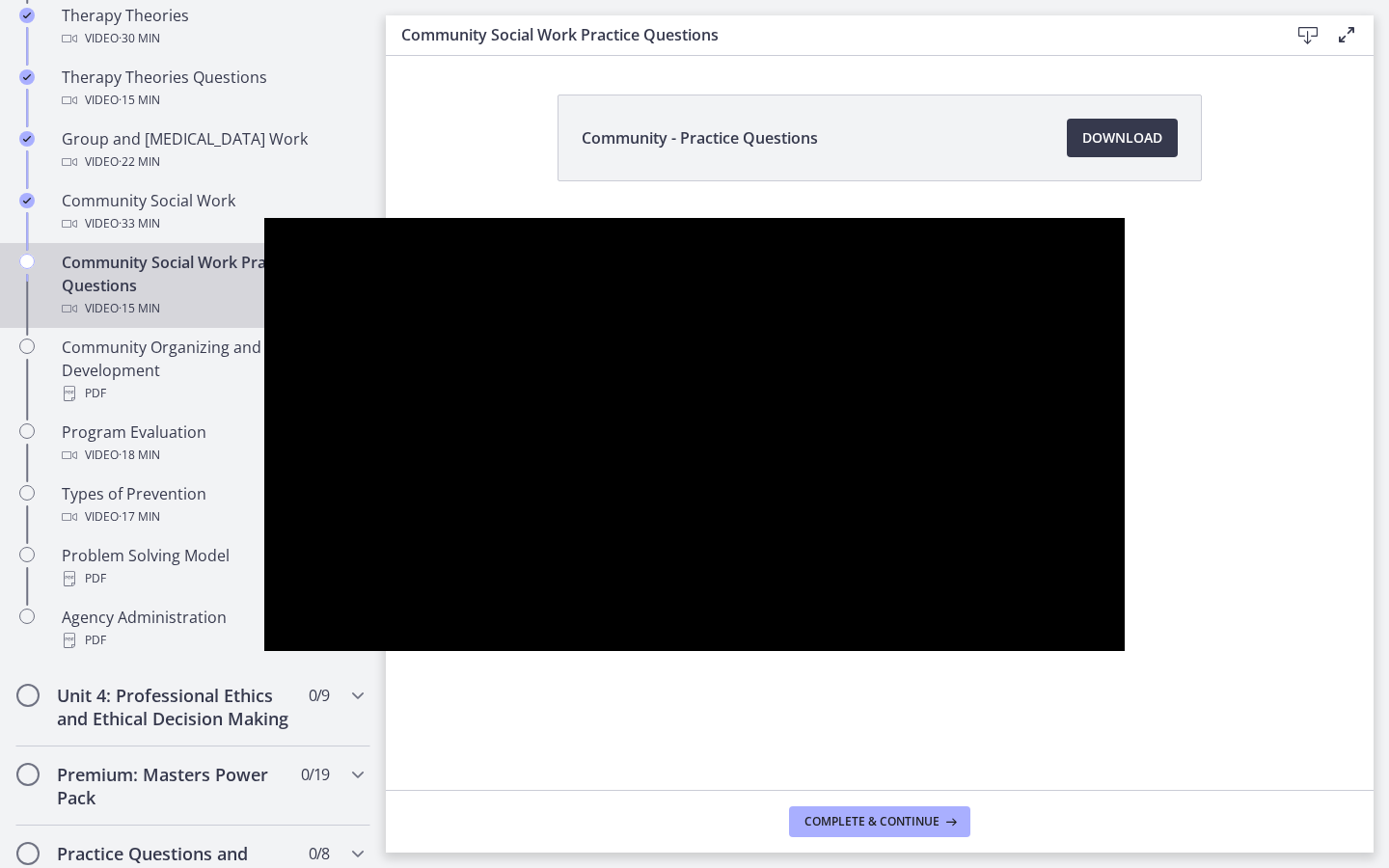 click at bounding box center (694, 434) 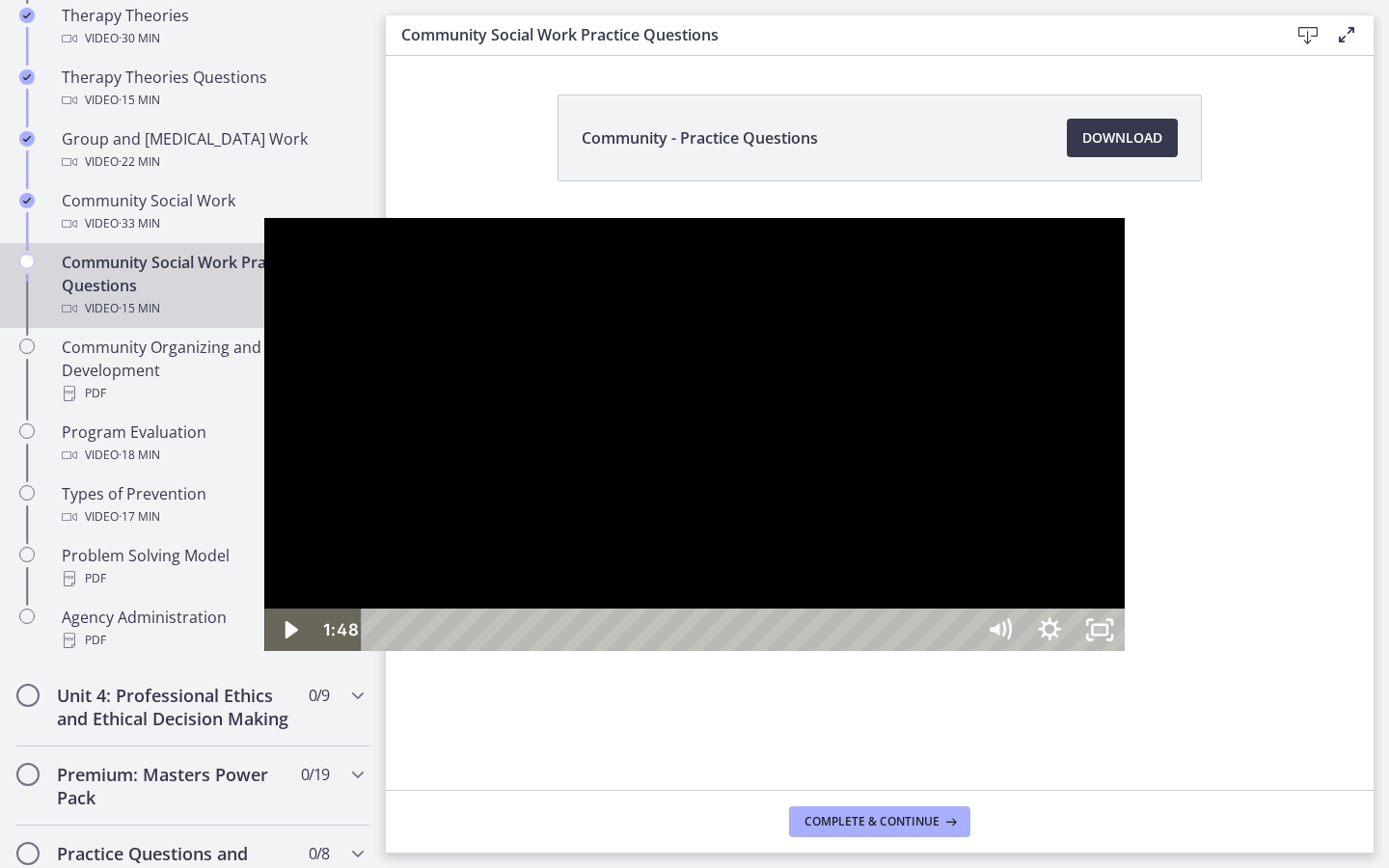 click at bounding box center (694, 434) 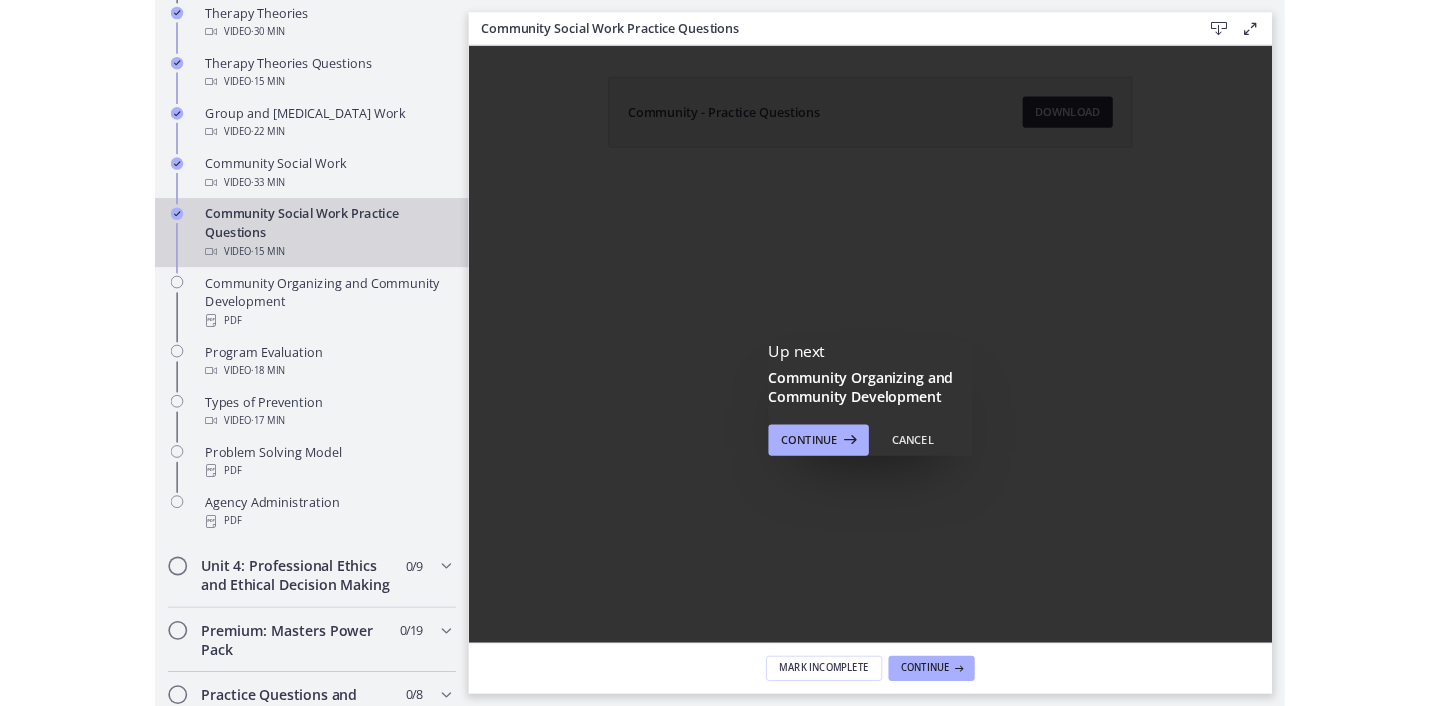 scroll, scrollTop: 0, scrollLeft: 0, axis: both 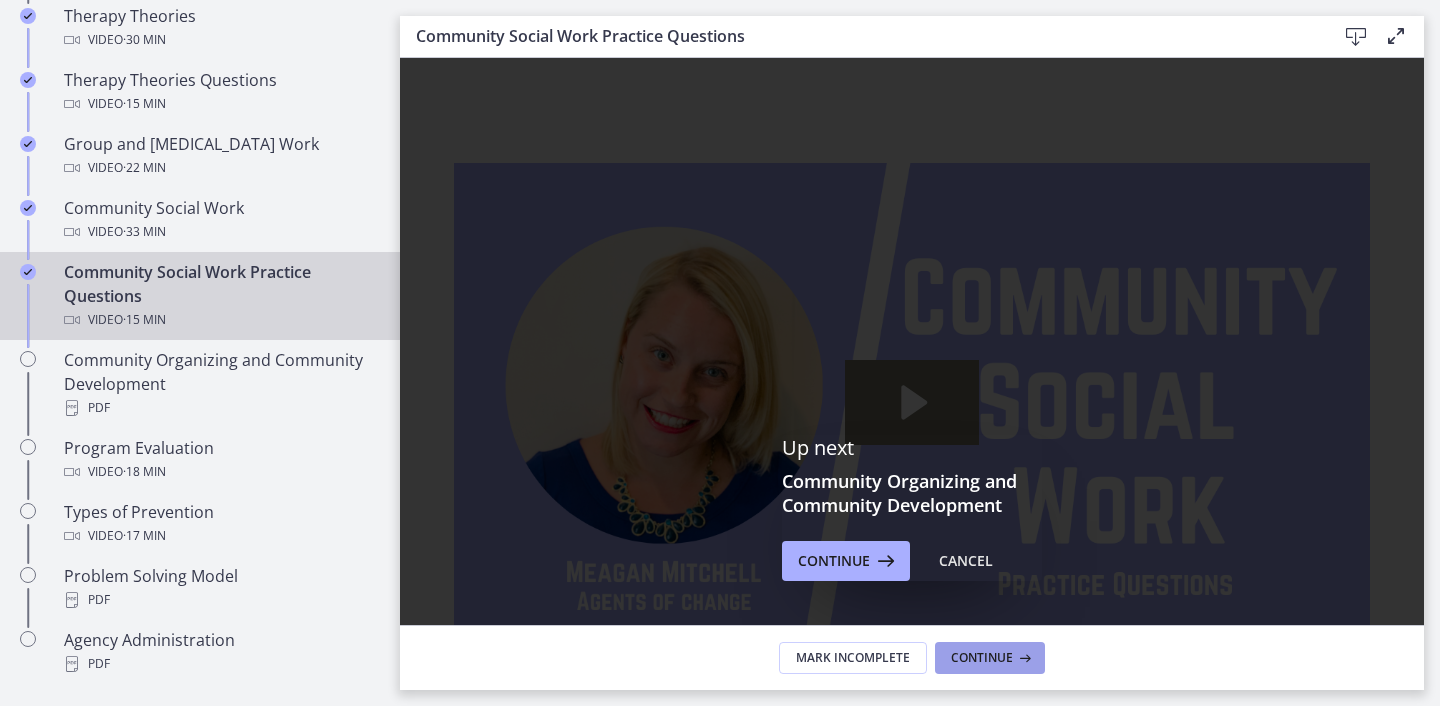 click on "Continue" at bounding box center (990, 658) 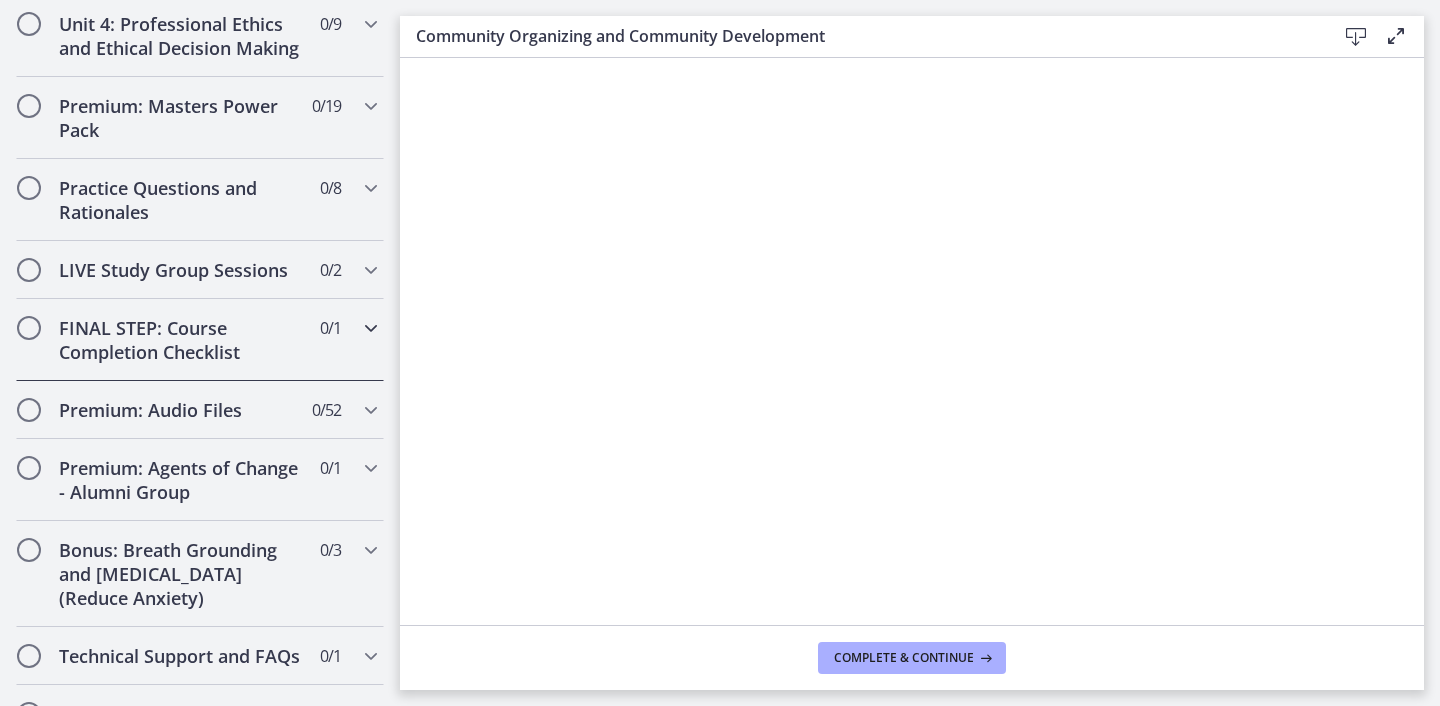click on "FINAL STEP: Course Completion Checklist
0  /  1
Completed" at bounding box center [200, 340] 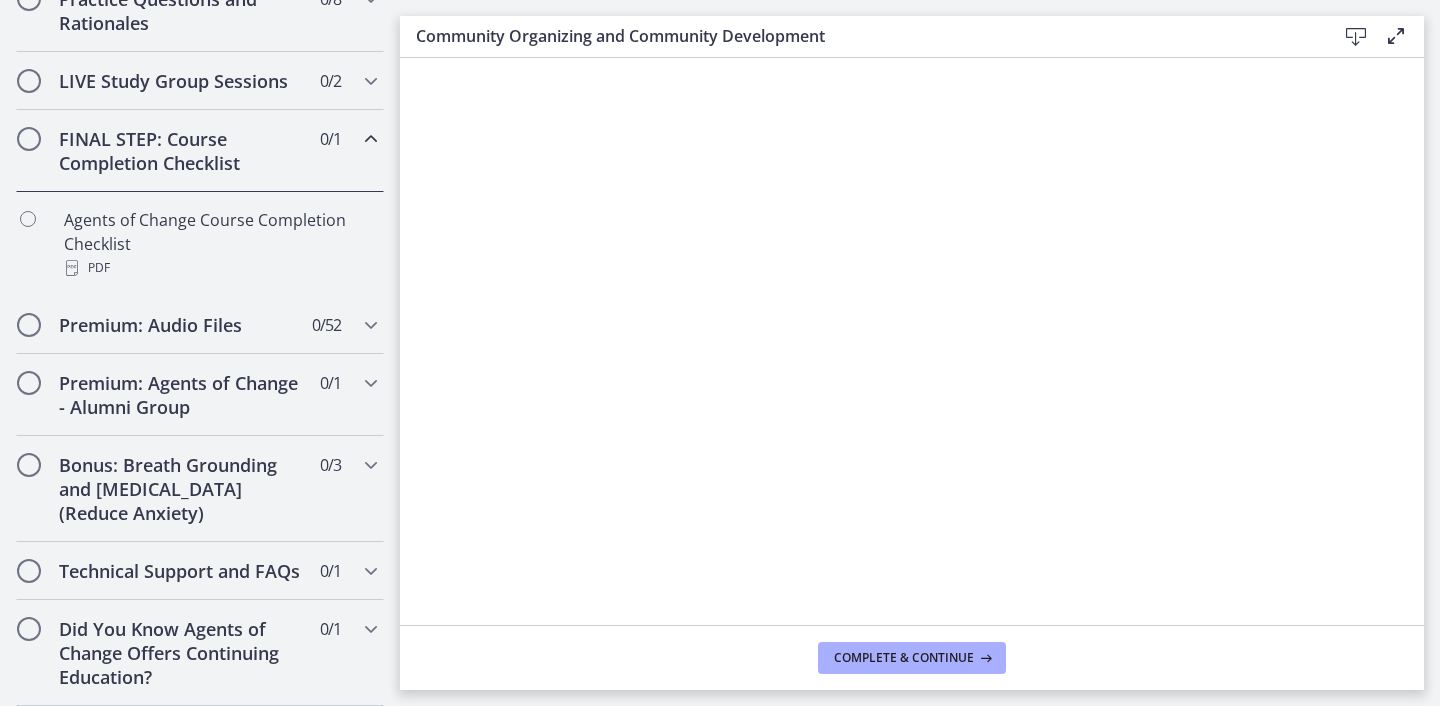 scroll, scrollTop: 892, scrollLeft: 0, axis: vertical 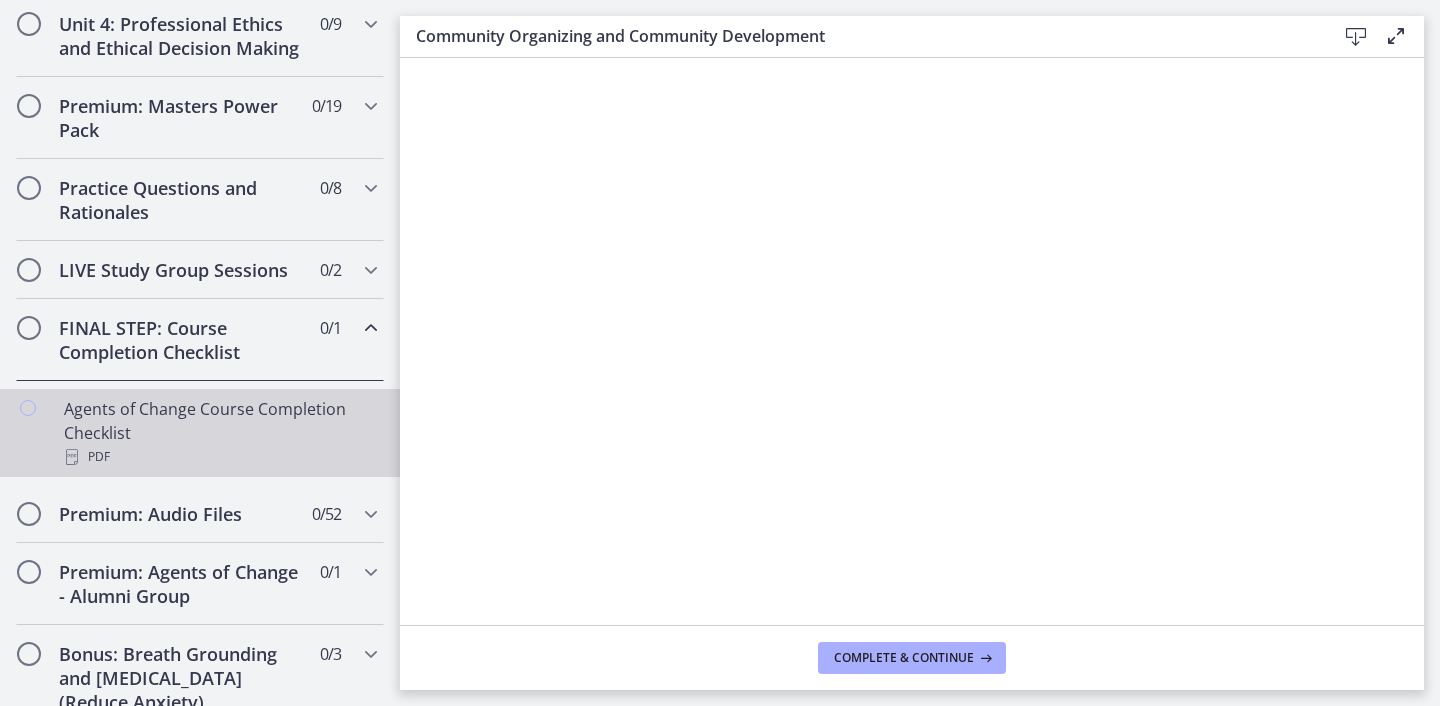click on "Agents of Change Course Completion Checklist
PDF" at bounding box center [220, 433] 